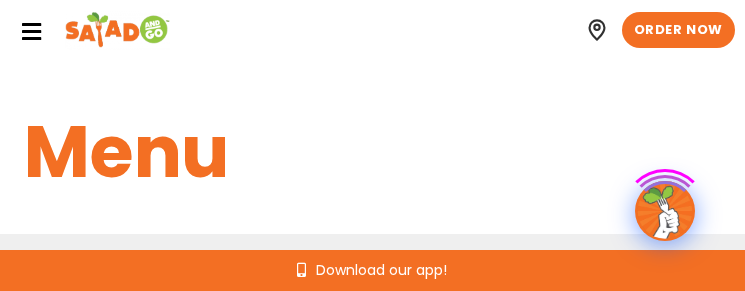 scroll, scrollTop: 0, scrollLeft: 0, axis: both 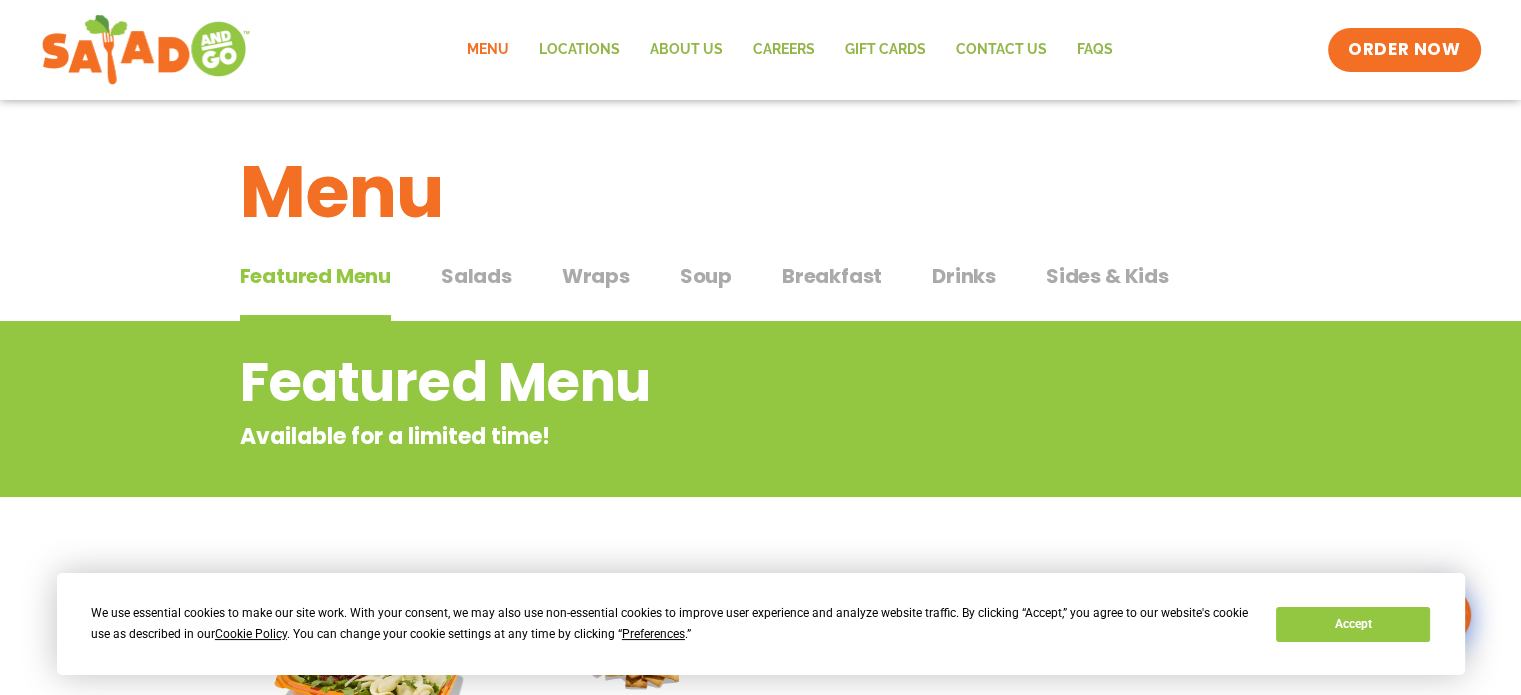 click on "Sides & Kids" at bounding box center [1107, 276] 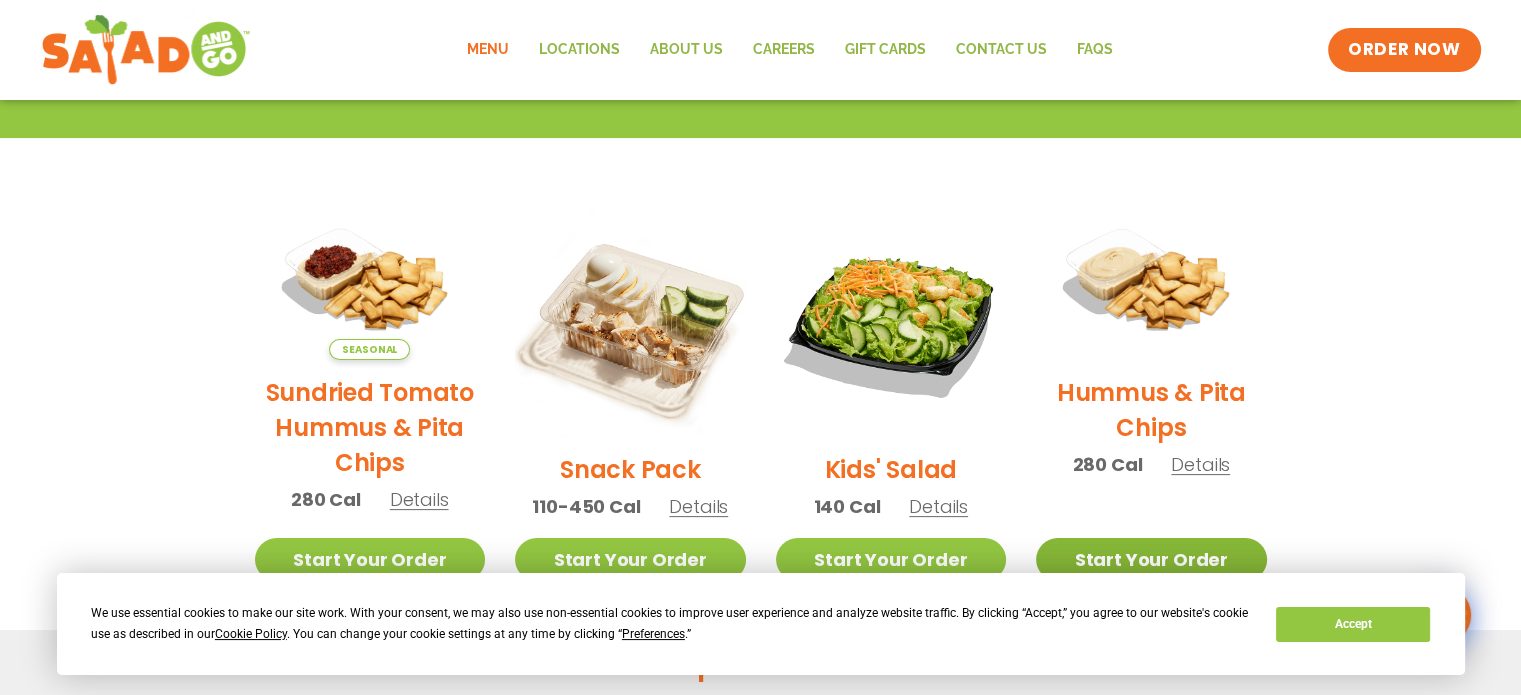 scroll, scrollTop: 446, scrollLeft: 0, axis: vertical 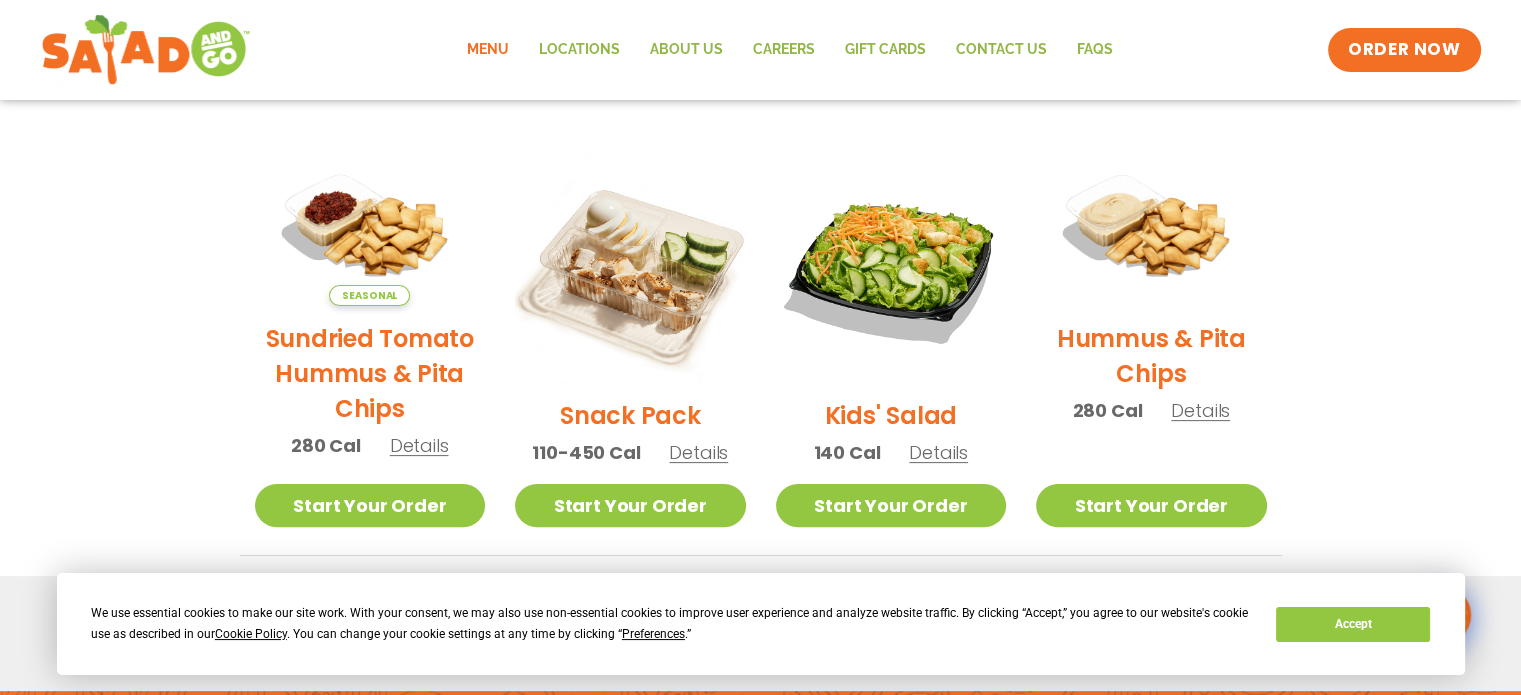 click on "Menu" 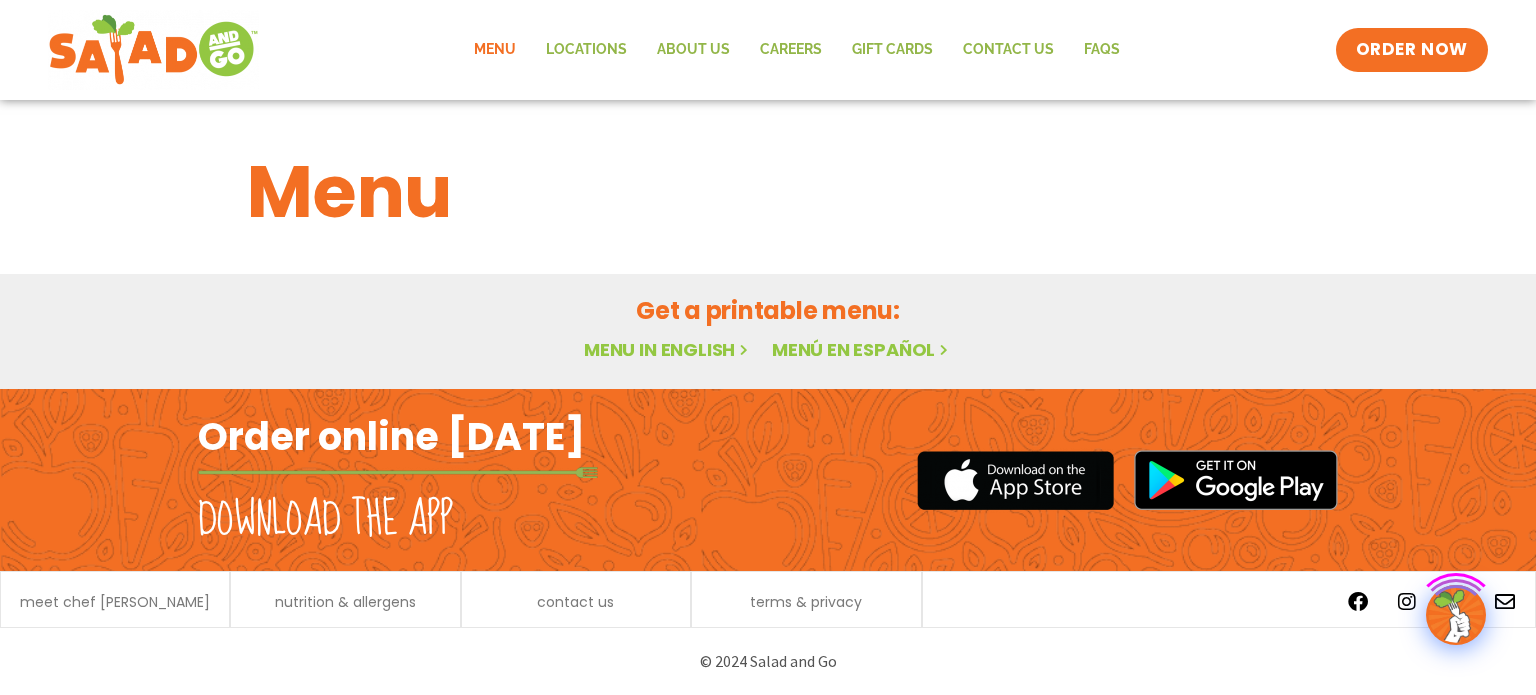 scroll, scrollTop: 0, scrollLeft: 0, axis: both 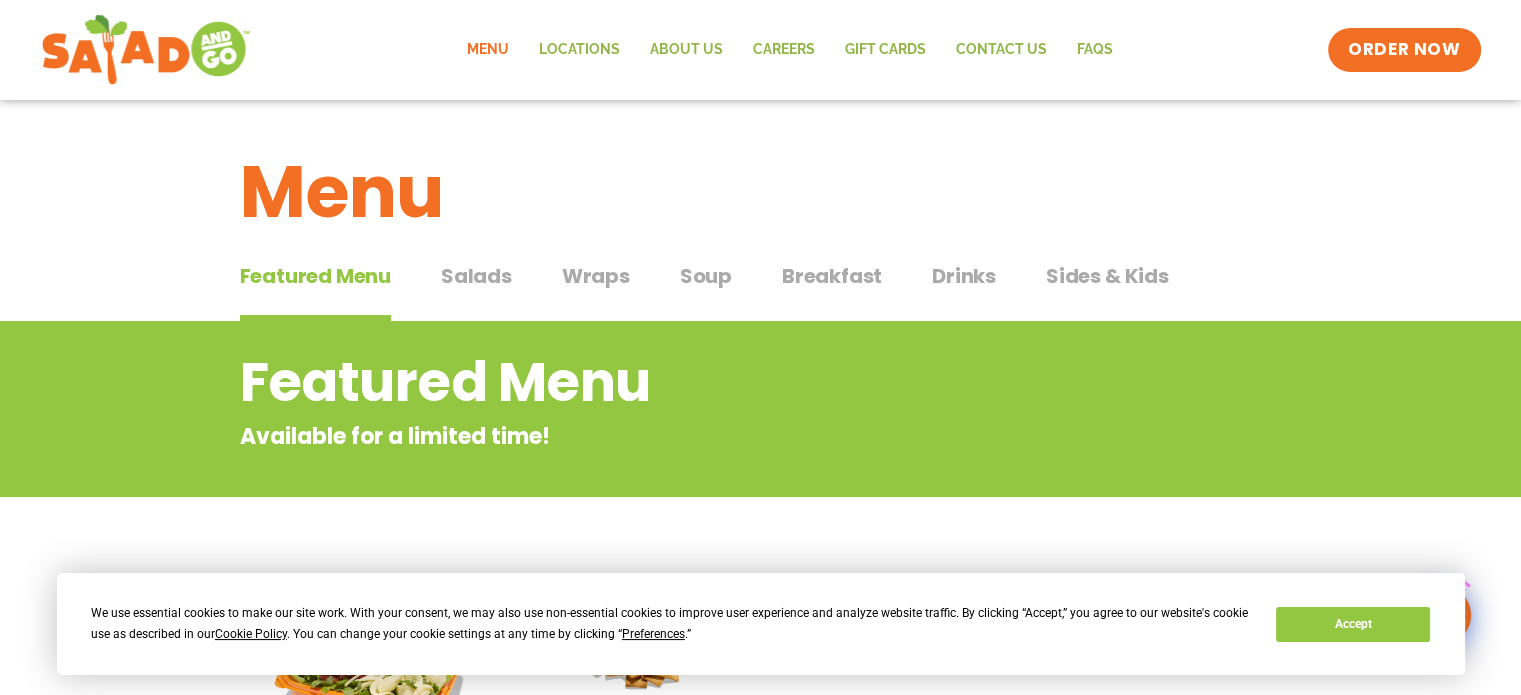 click on "Breakfast   Breakfast" at bounding box center (832, 291) 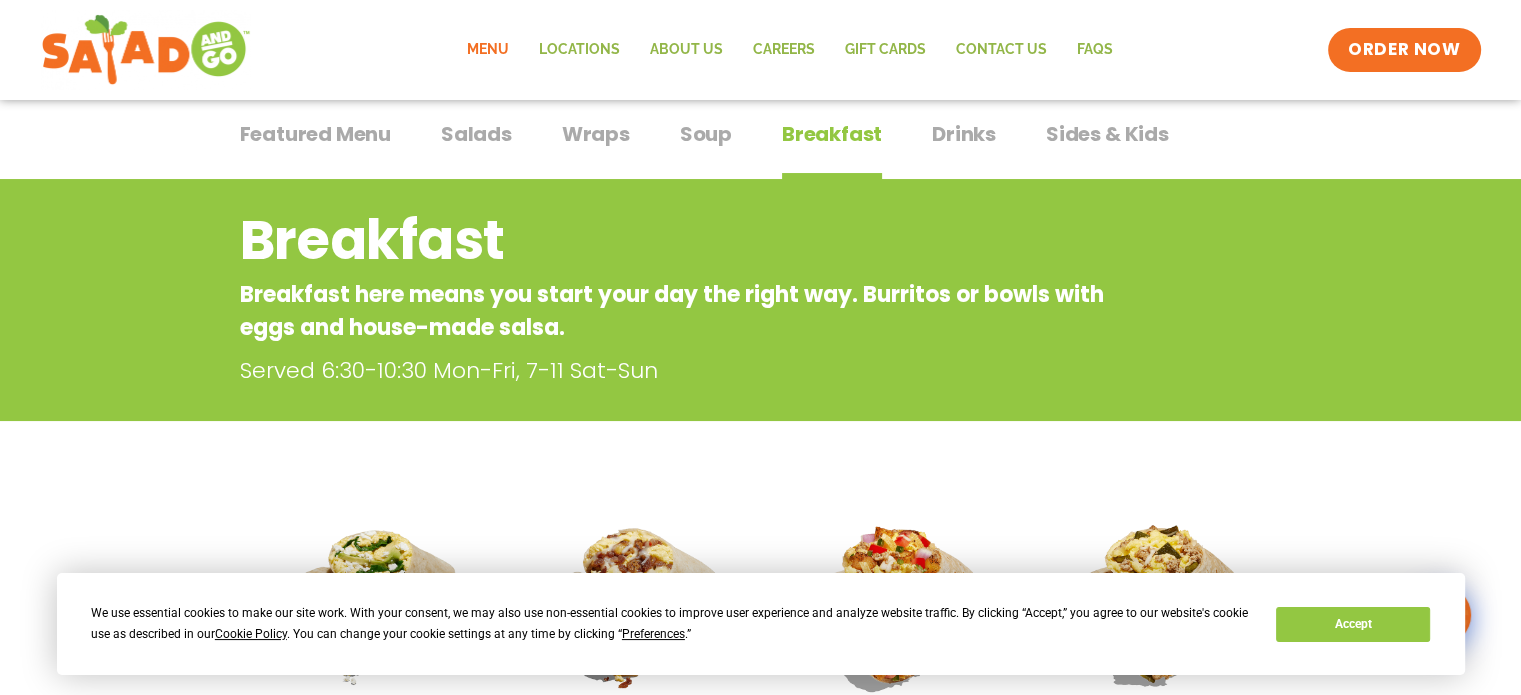 scroll, scrollTop: 48, scrollLeft: 0, axis: vertical 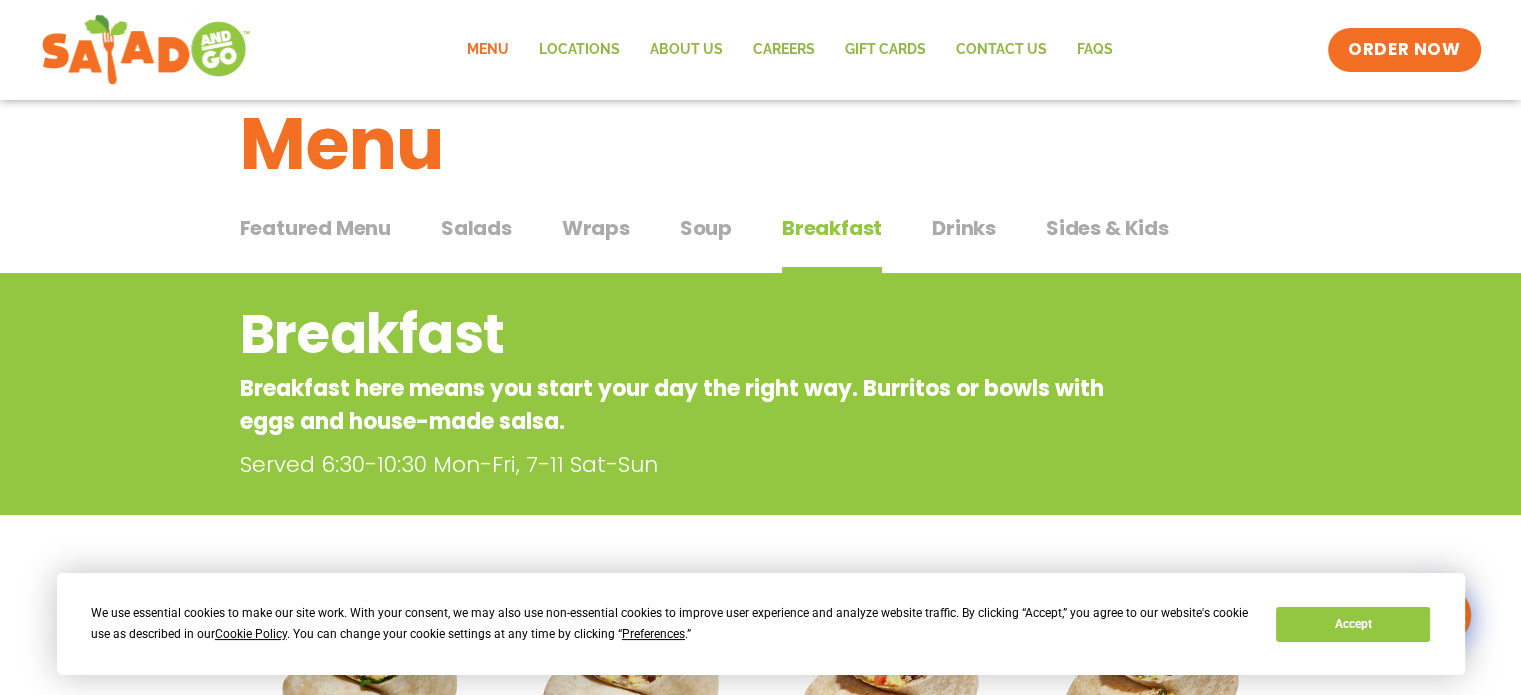 click on "Wraps" at bounding box center (596, 228) 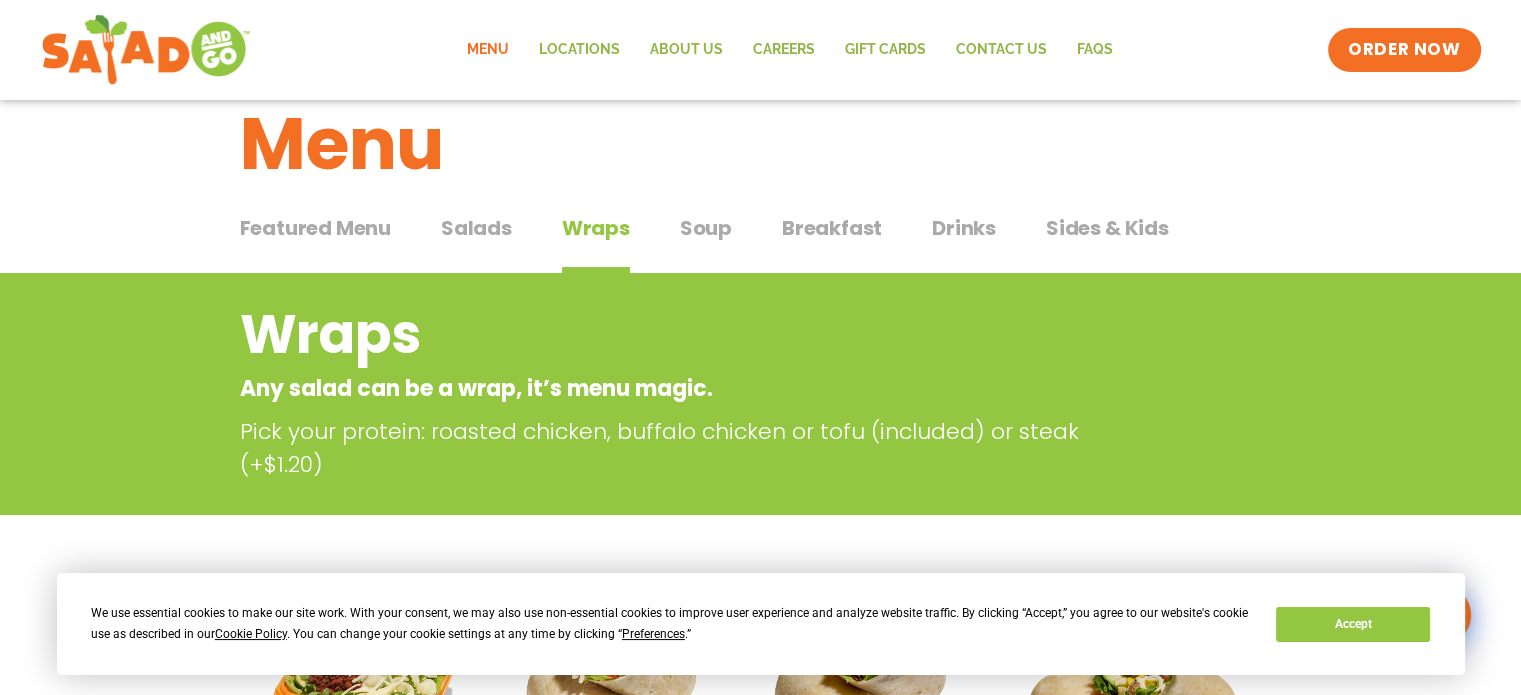 click on "Drinks" at bounding box center [964, 228] 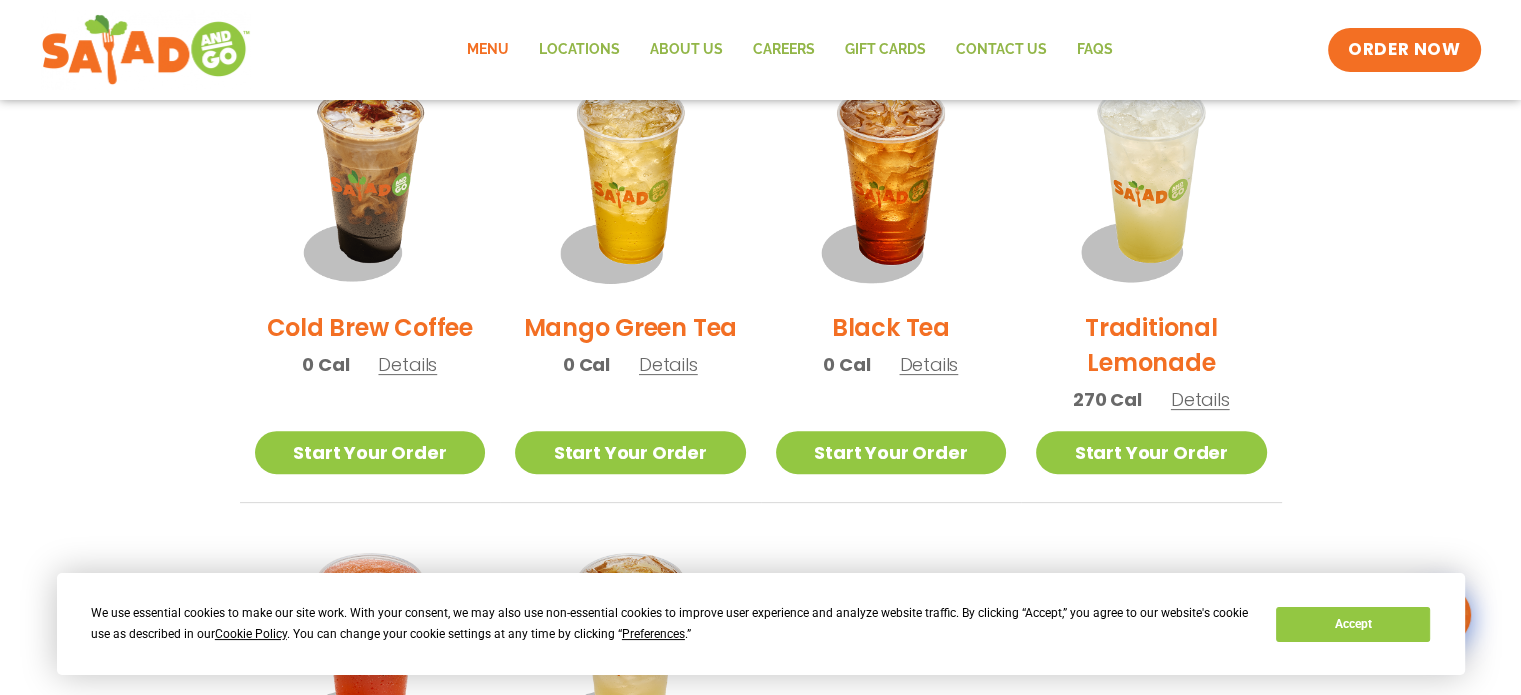 scroll, scrollTop: 248, scrollLeft: 0, axis: vertical 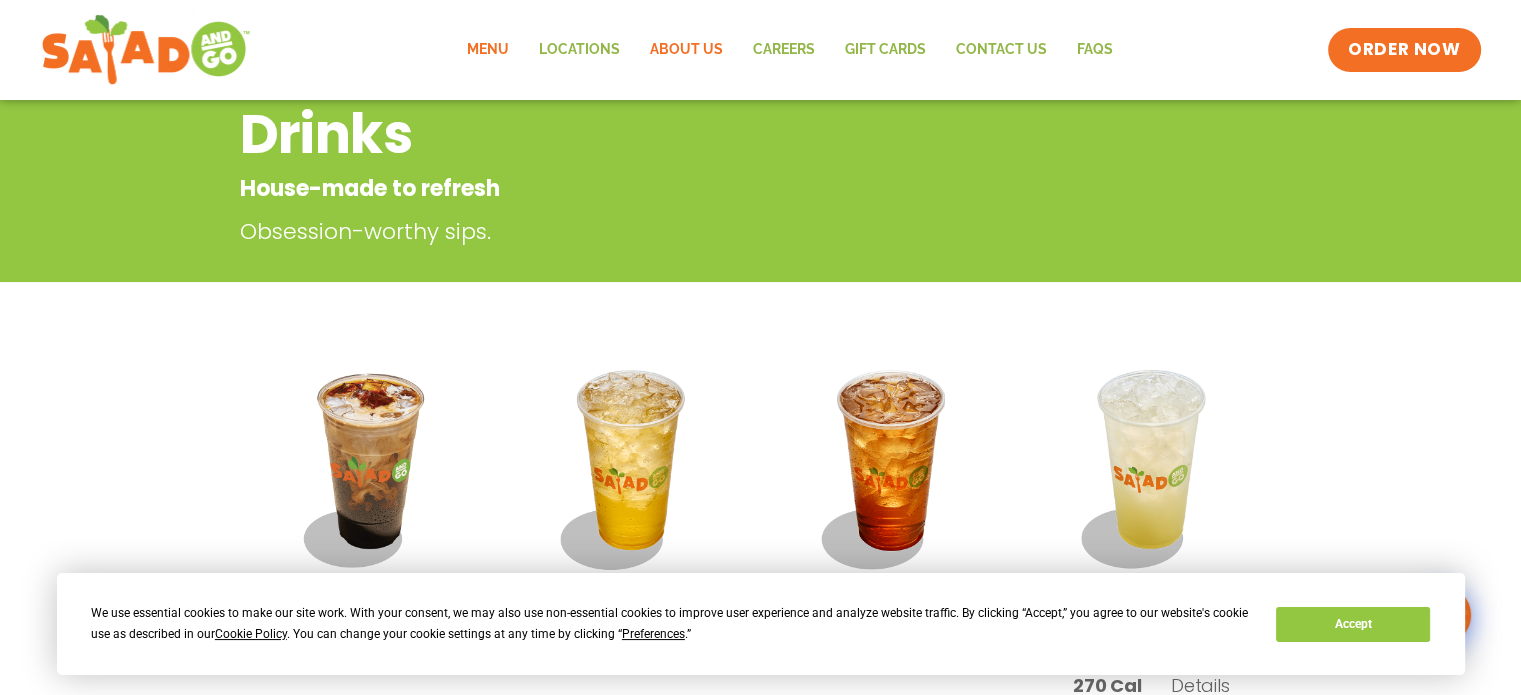 click on "About Us" 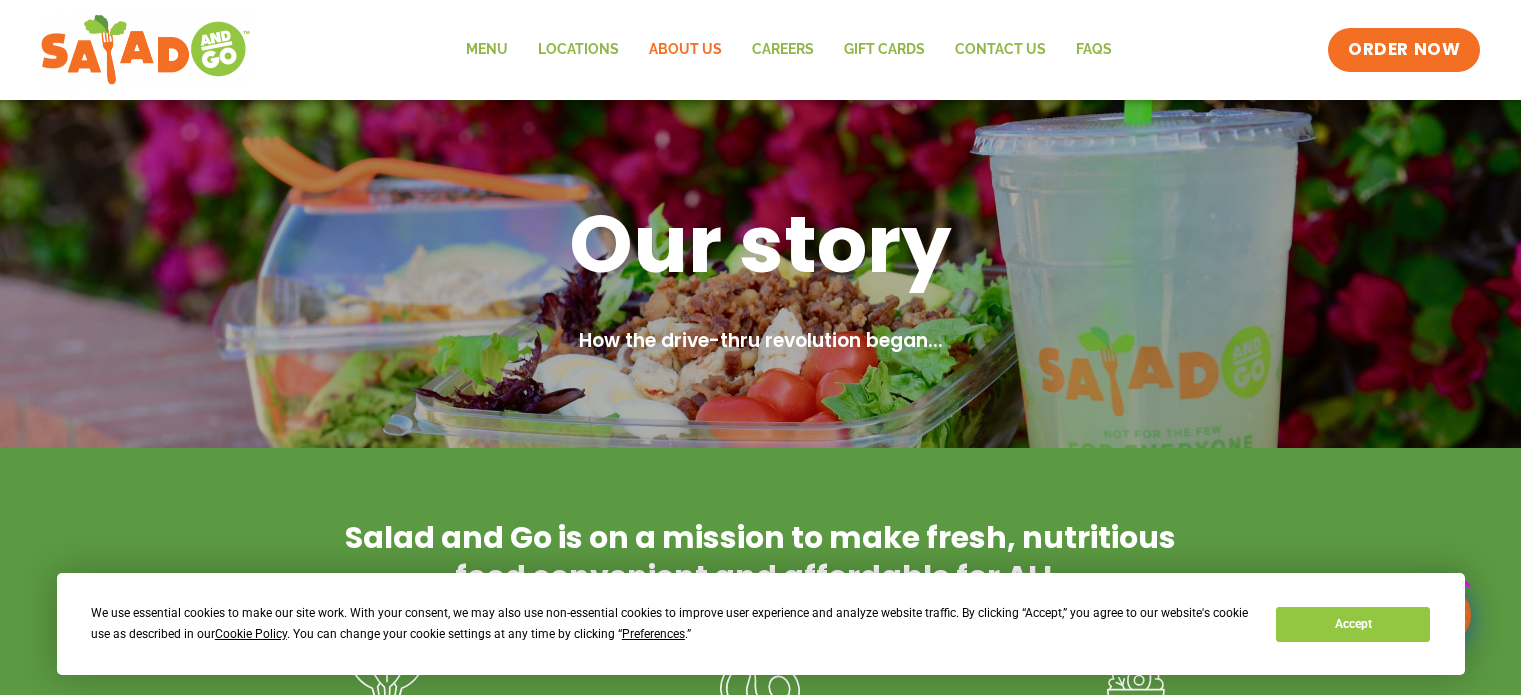 scroll, scrollTop: 0, scrollLeft: 0, axis: both 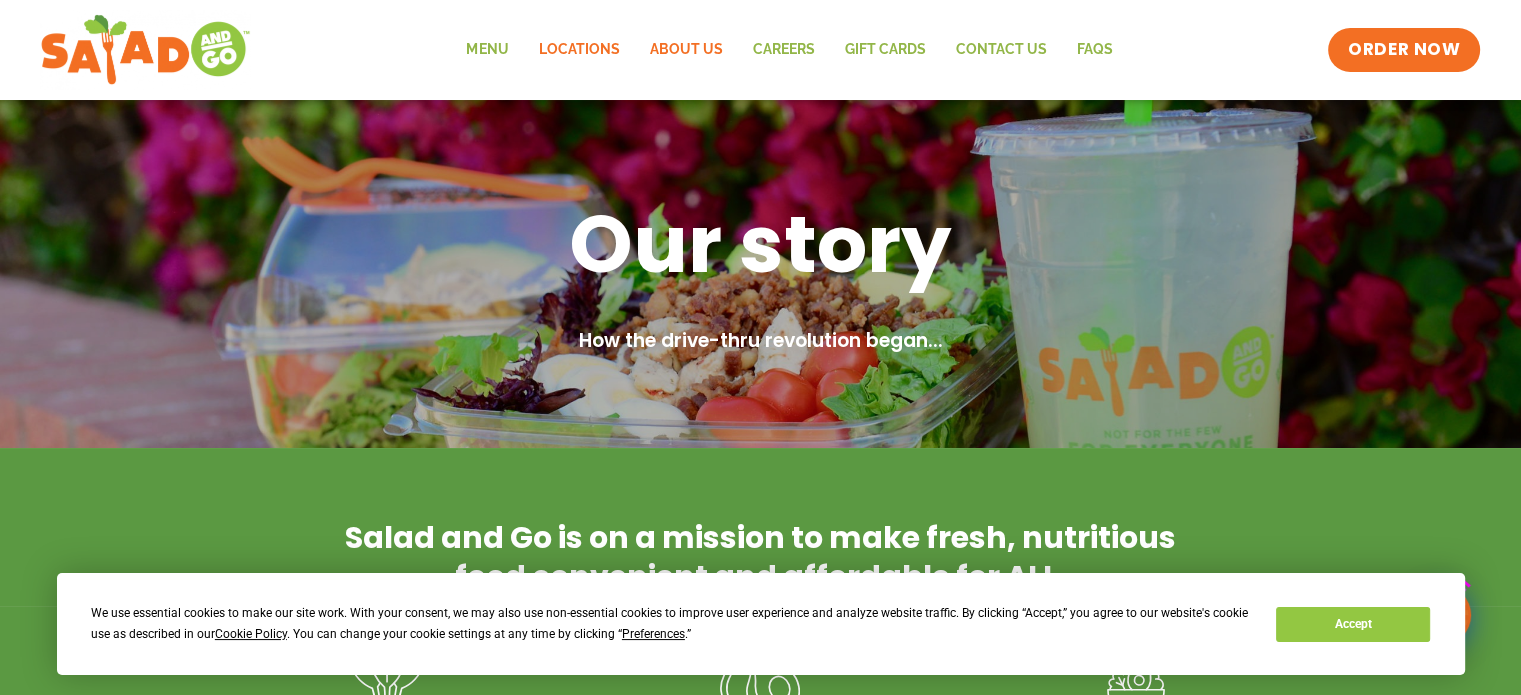 click on "Locations" 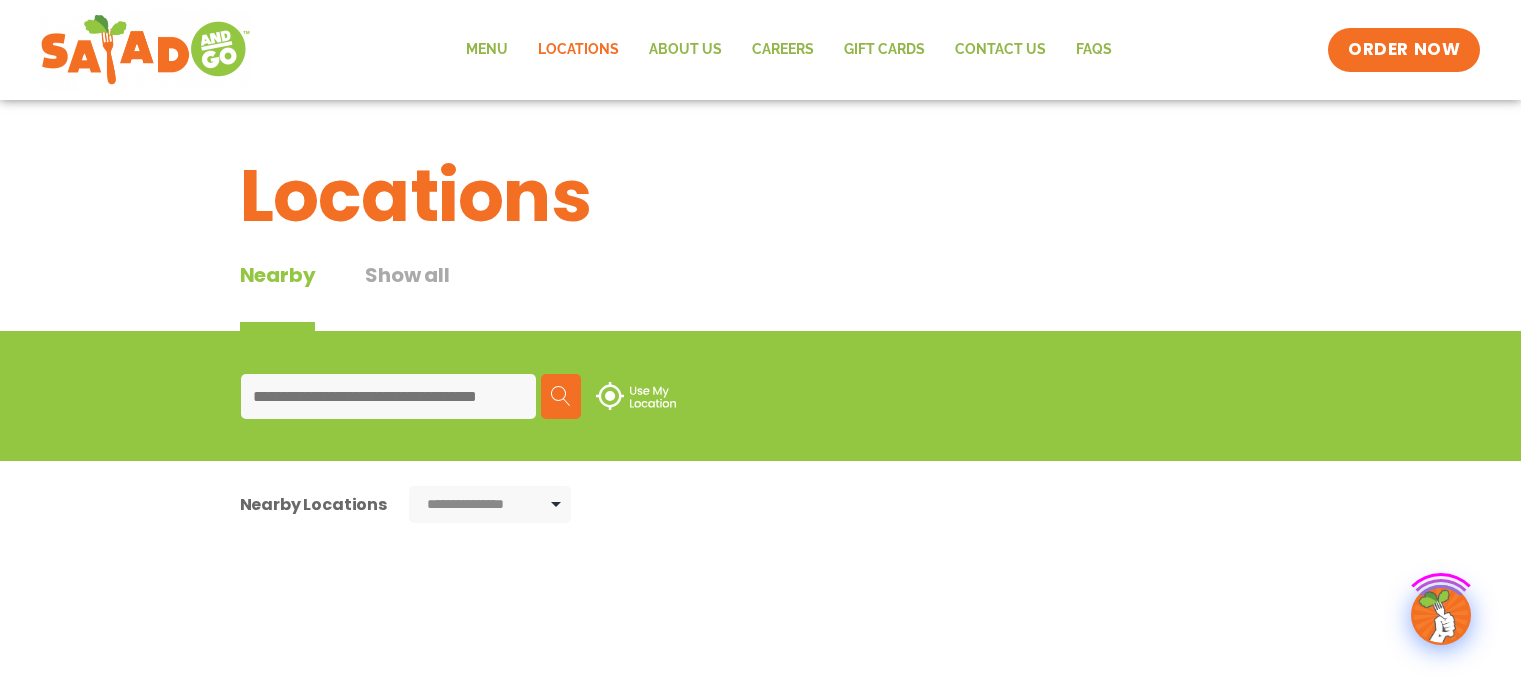 scroll, scrollTop: 0, scrollLeft: 0, axis: both 